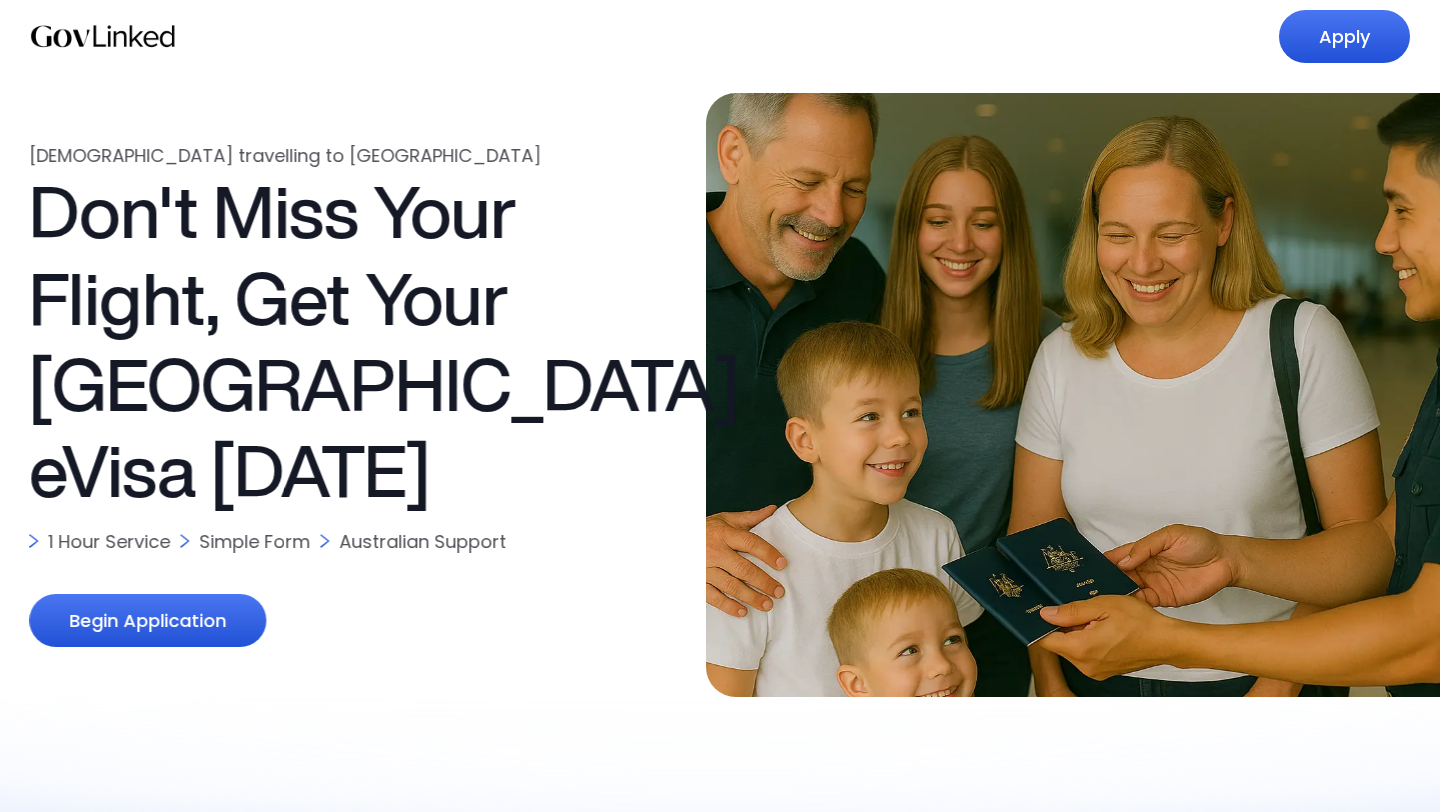 scroll, scrollTop: 0, scrollLeft: 0, axis: both 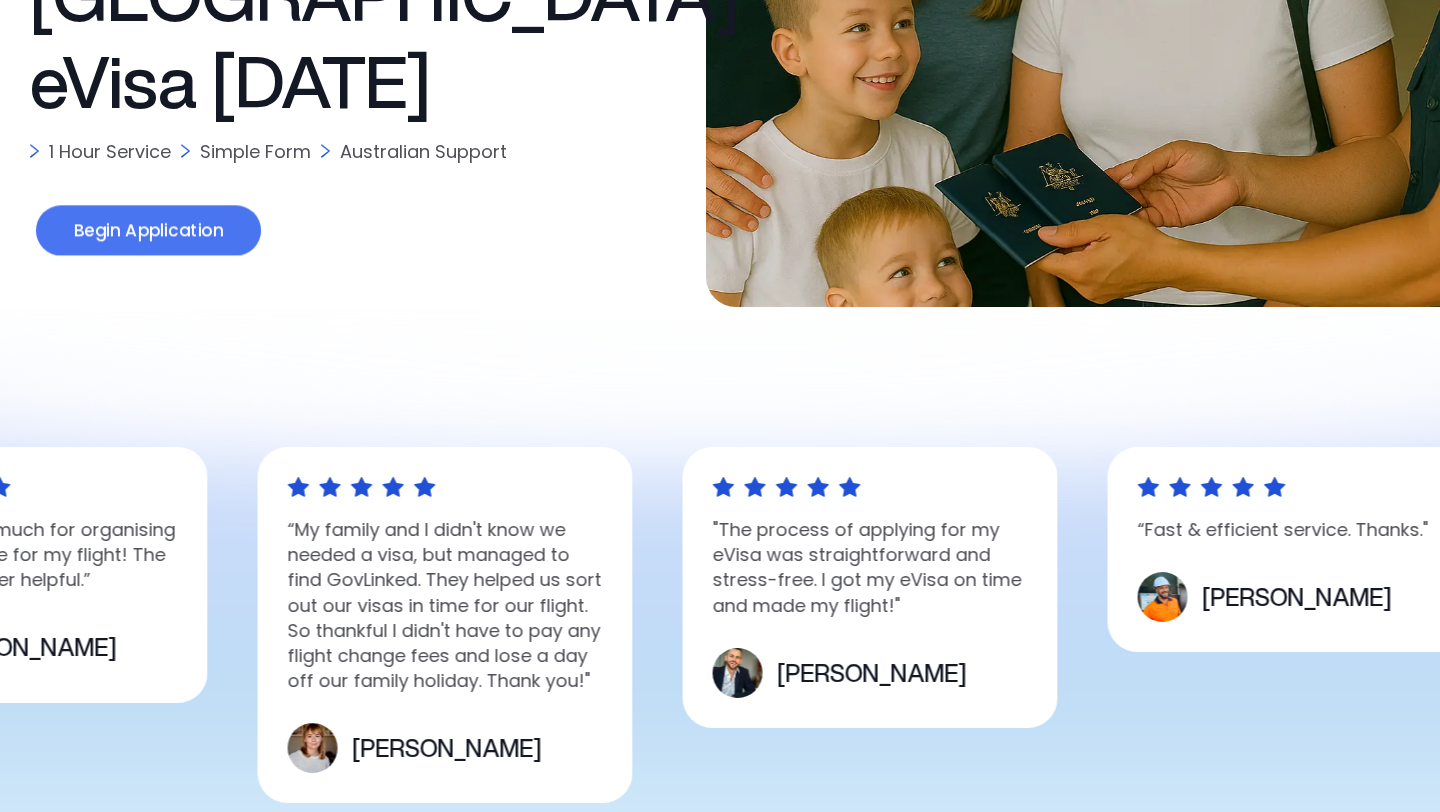 click on "Begin Application" at bounding box center [148, 231] 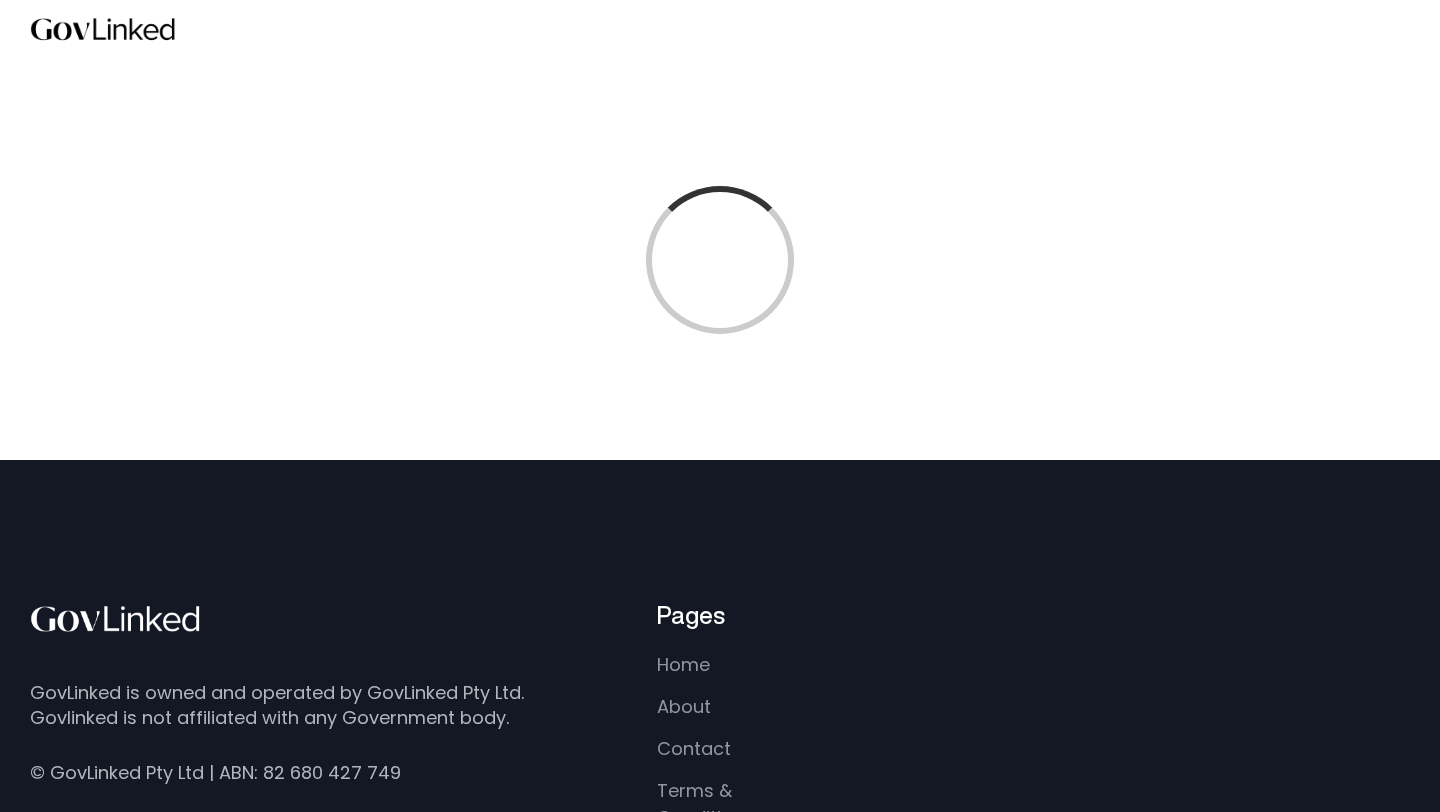scroll, scrollTop: 0, scrollLeft: 0, axis: both 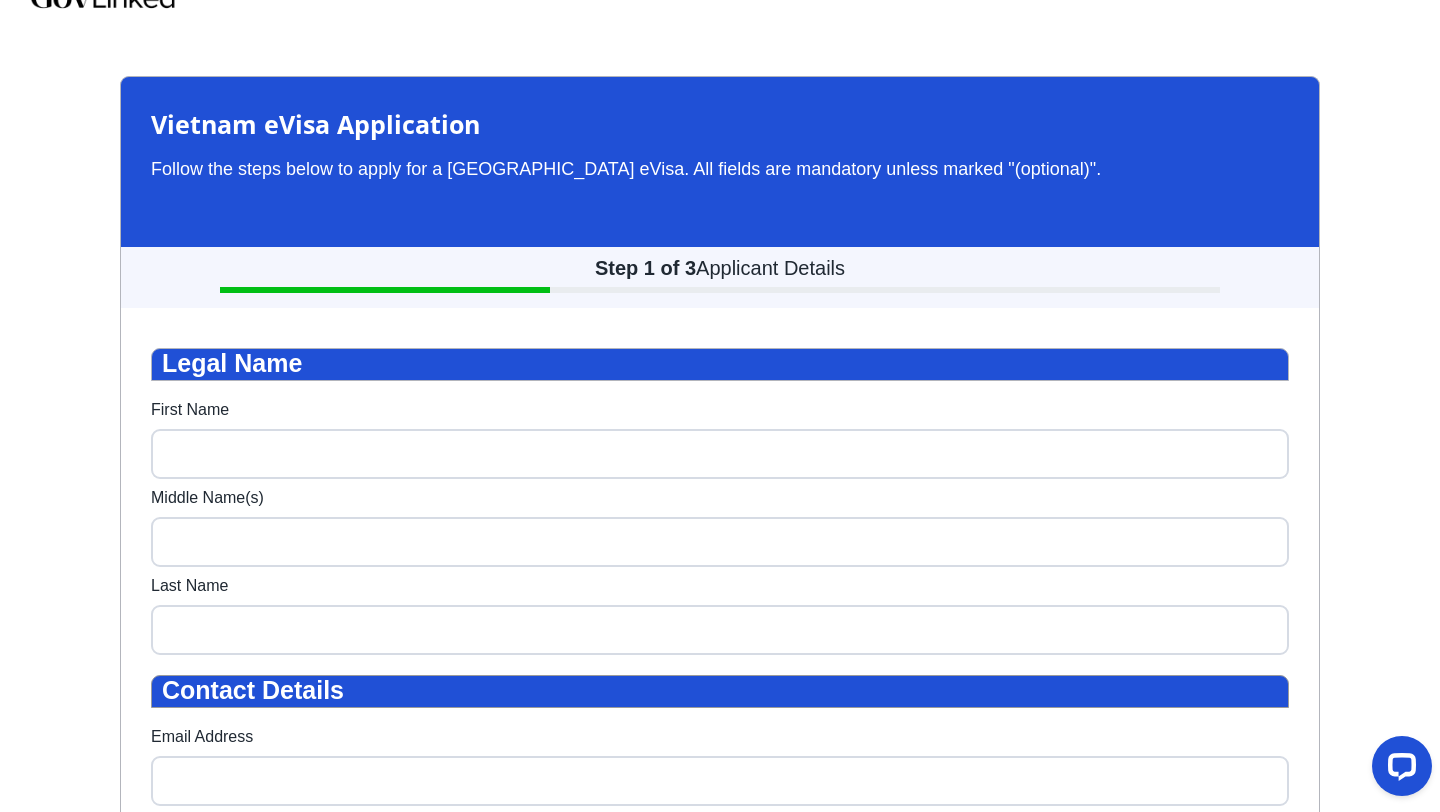 click on "Applicant Details" at bounding box center [770, 268] 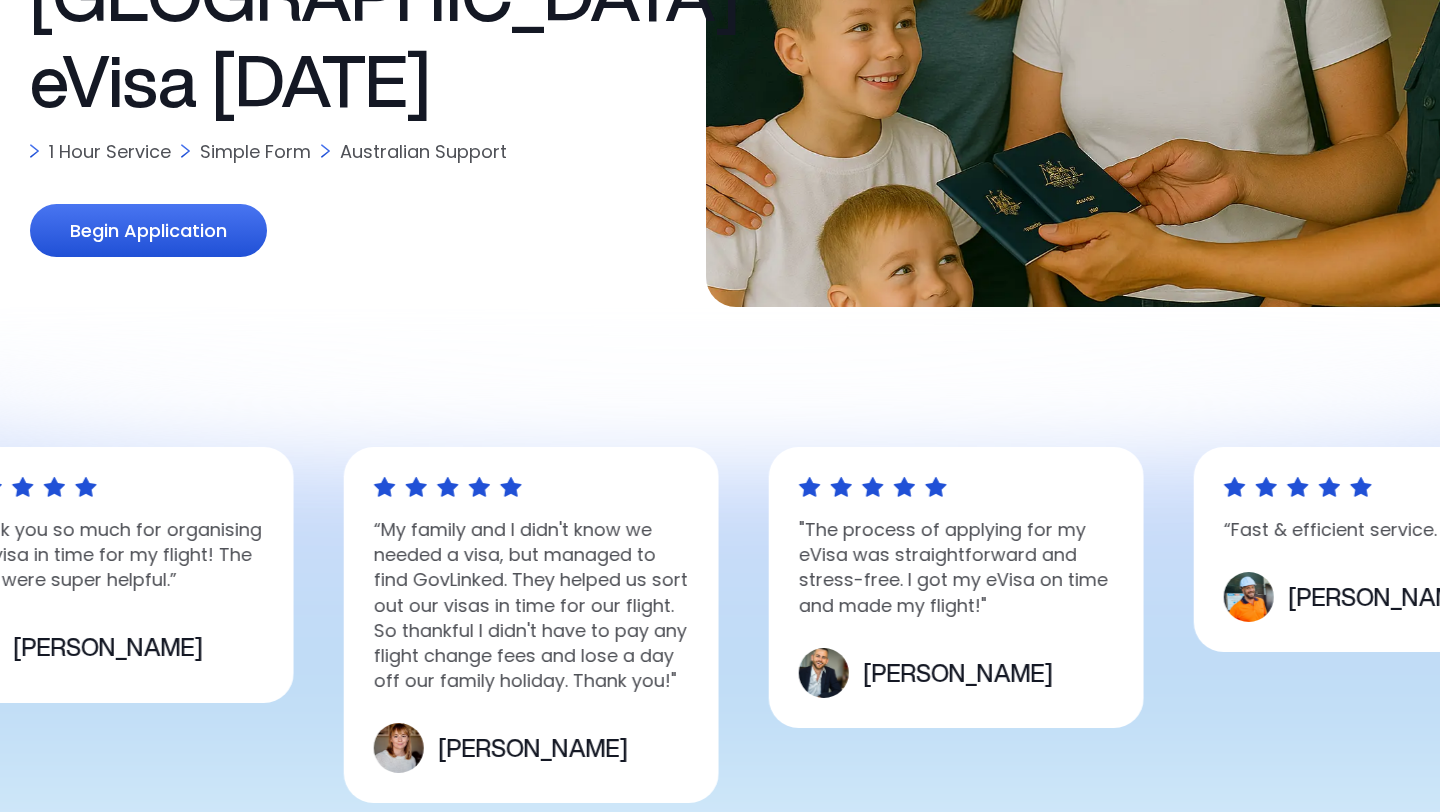 scroll, scrollTop: 690, scrollLeft: 0, axis: vertical 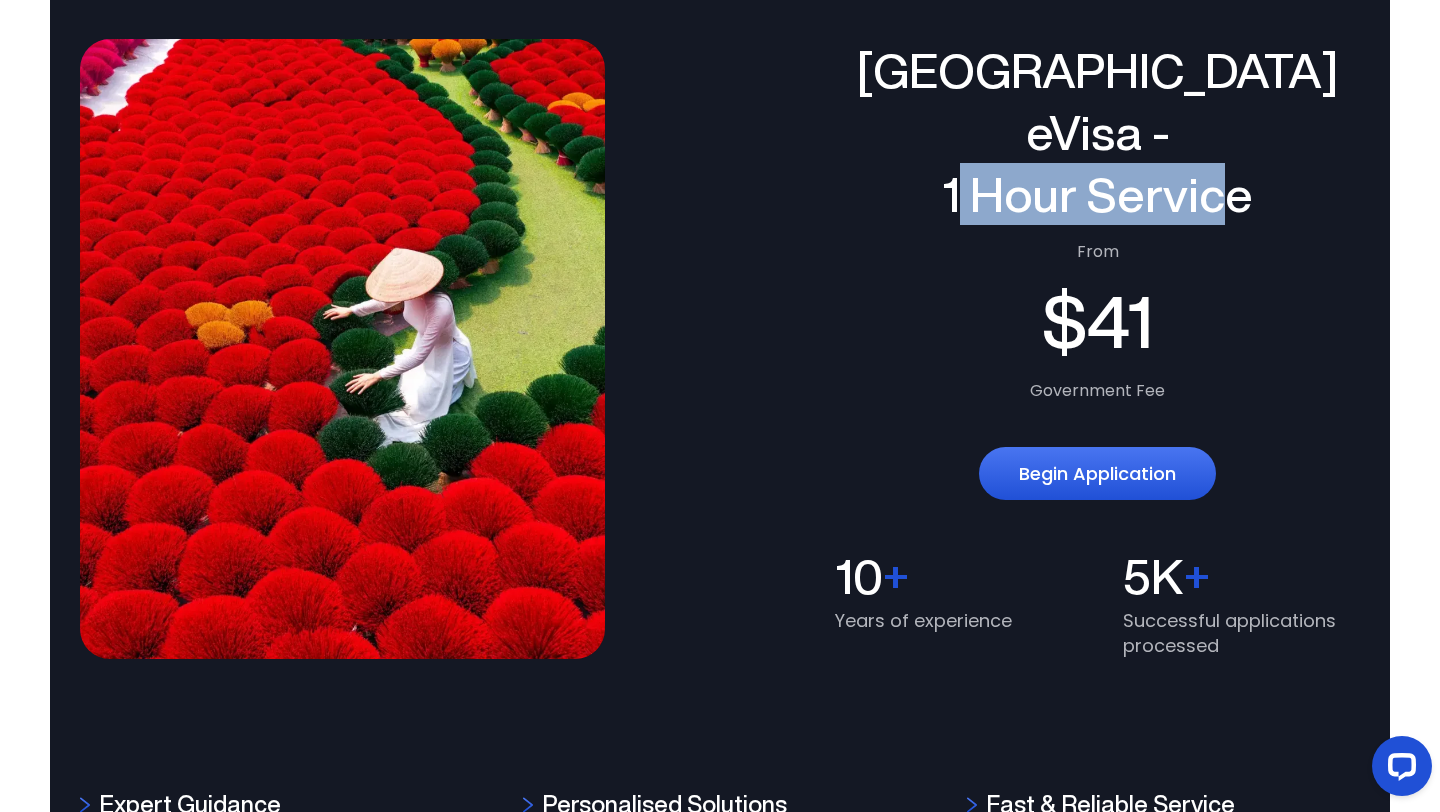 drag, startPoint x: 960, startPoint y: 132, endPoint x: 1210, endPoint y: 143, distance: 250.24188 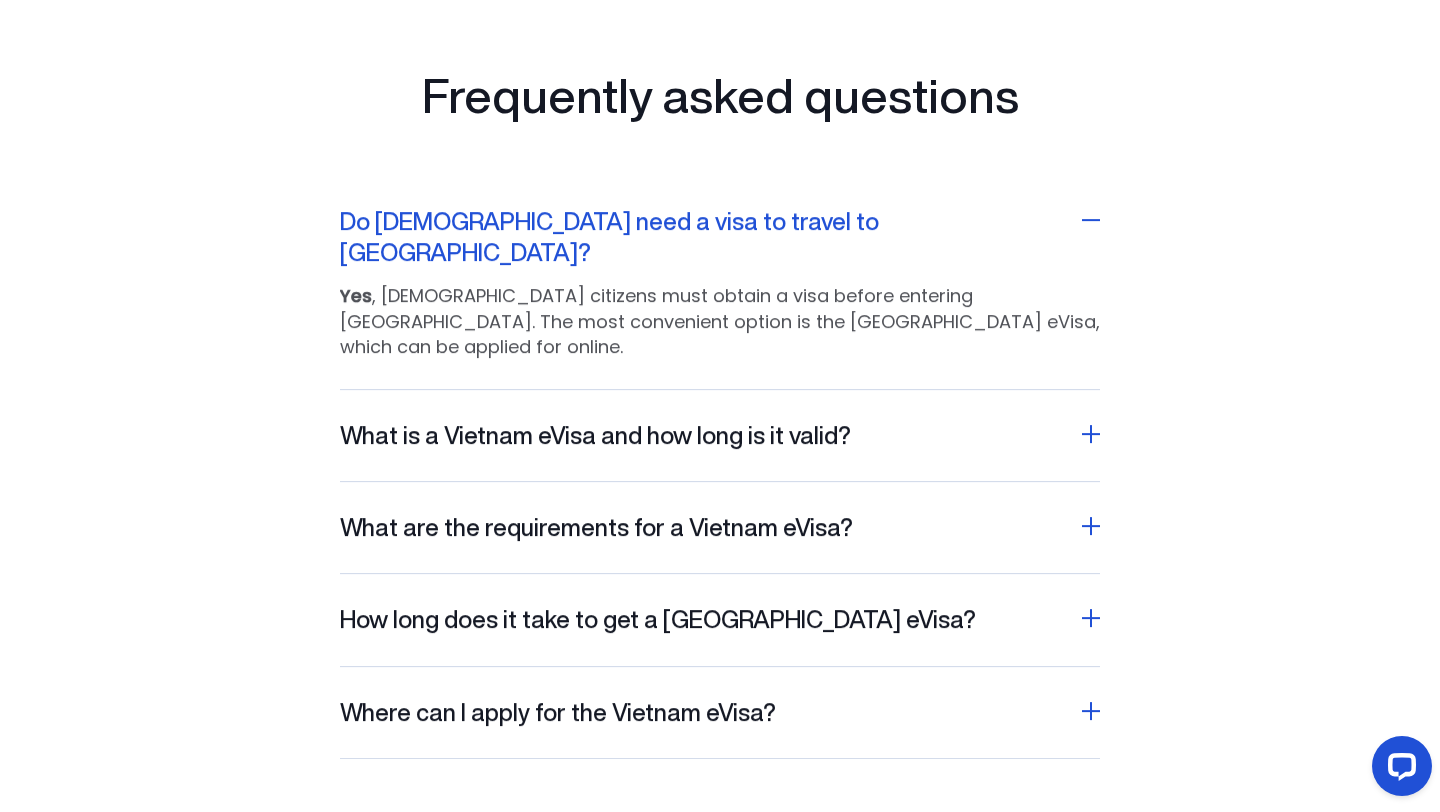 scroll, scrollTop: 3617, scrollLeft: 0, axis: vertical 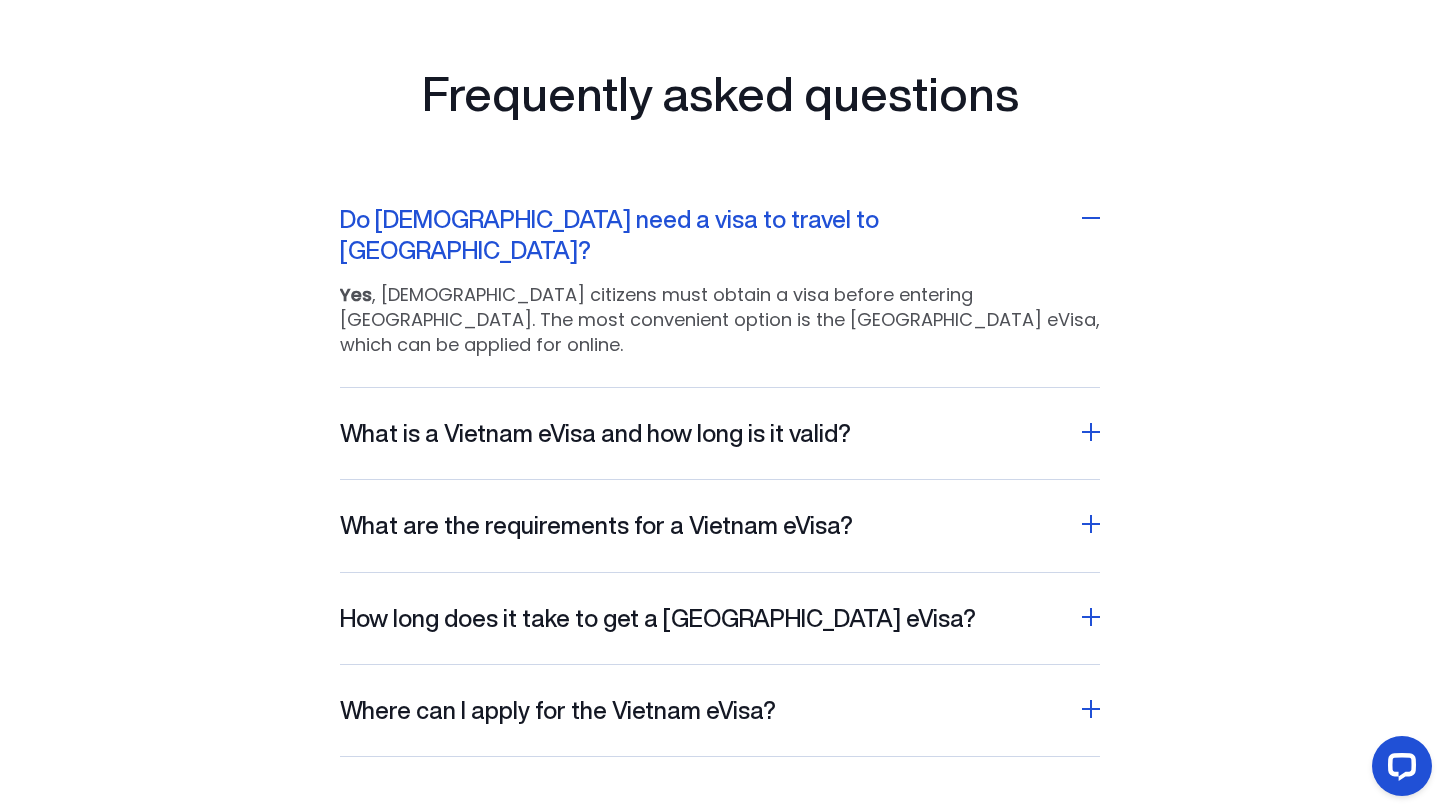 click on "What is a Vietnam eVisa and how long is it valid? A [GEOGRAPHIC_DATA] eVisa is an official electronic visa that allows you to enter [GEOGRAPHIC_DATA] for  tourism or business purposes . It is valid for  up to 90 days  and can be issued for either  single or multiple entry ." at bounding box center [720, 434] 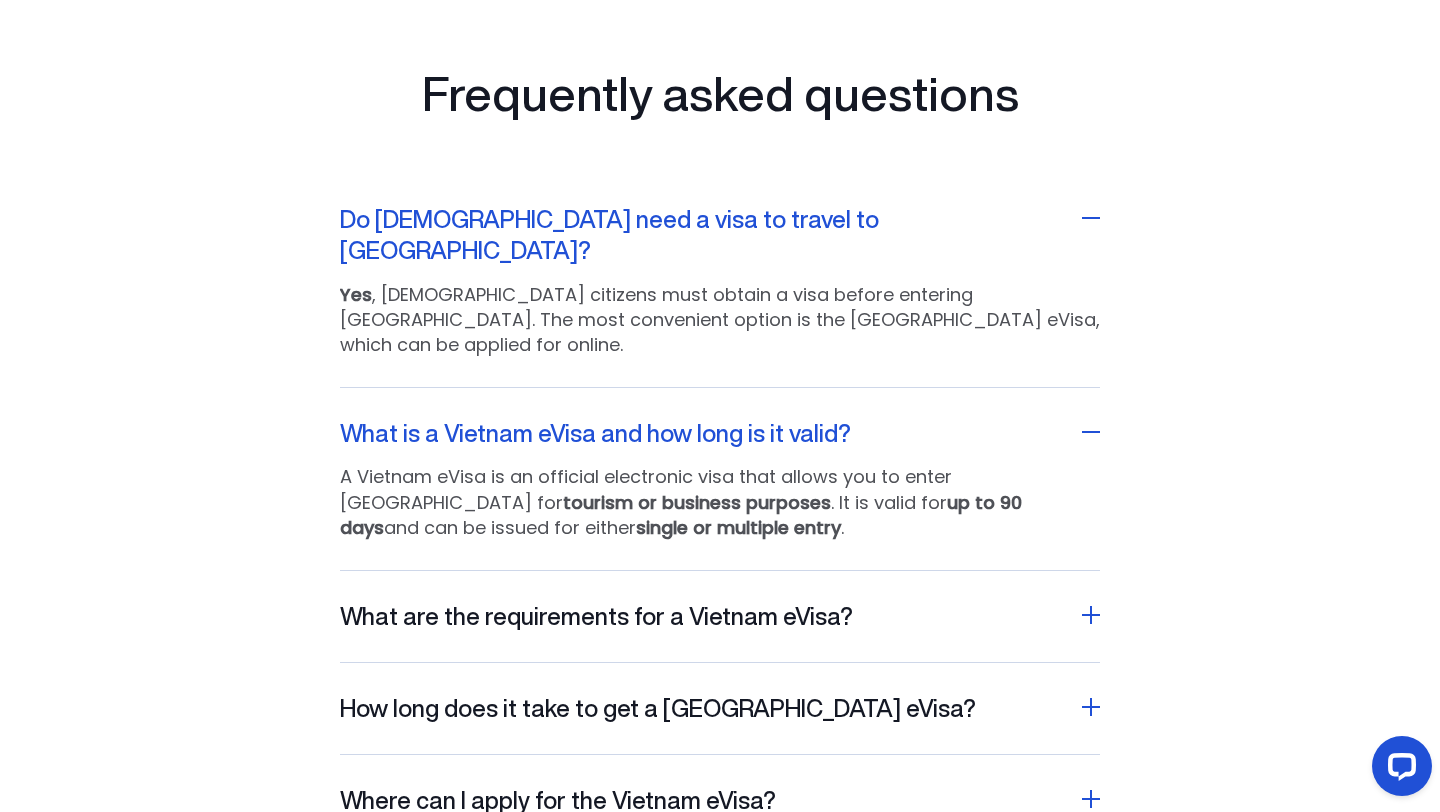 click at bounding box center [1091, 432] 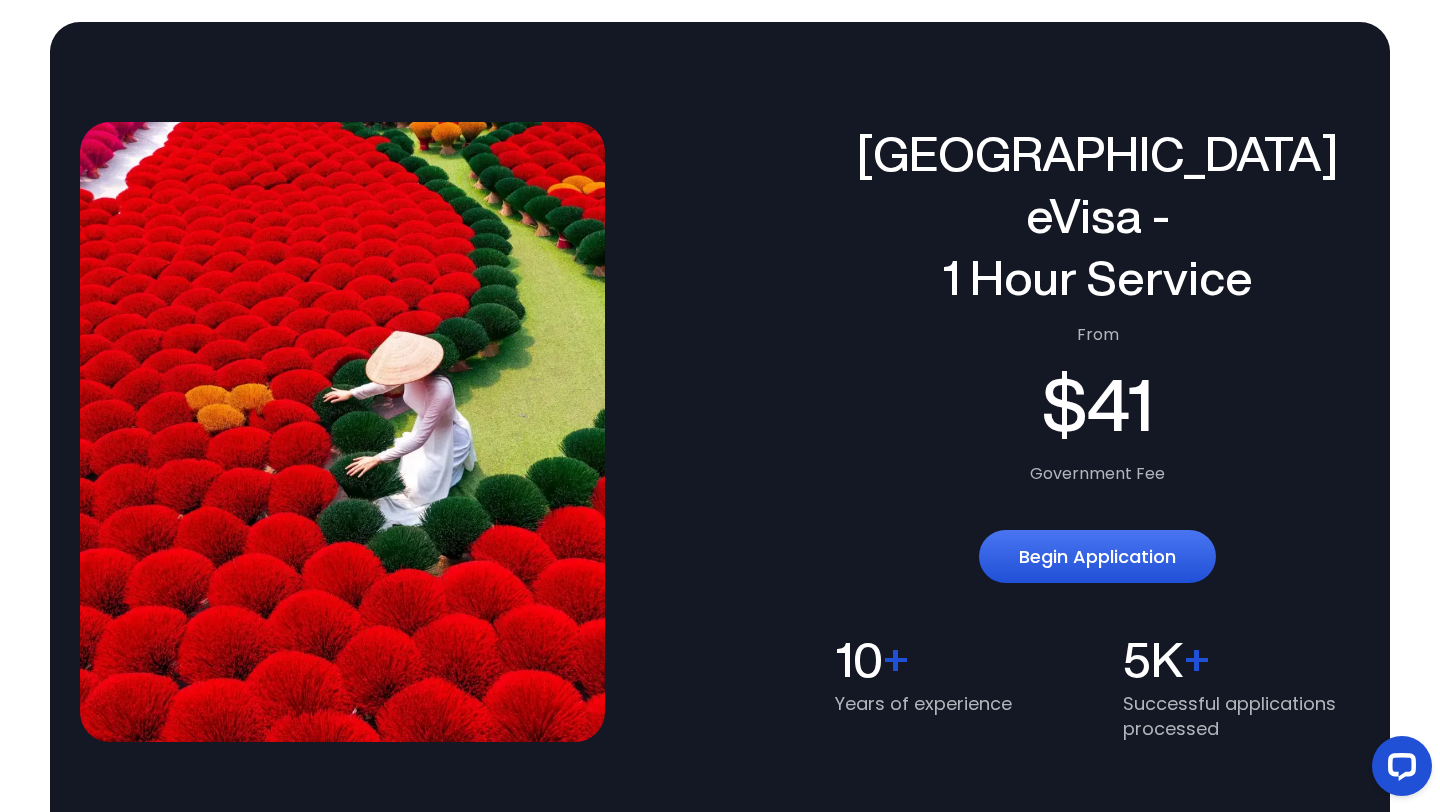 scroll, scrollTop: 2226, scrollLeft: 0, axis: vertical 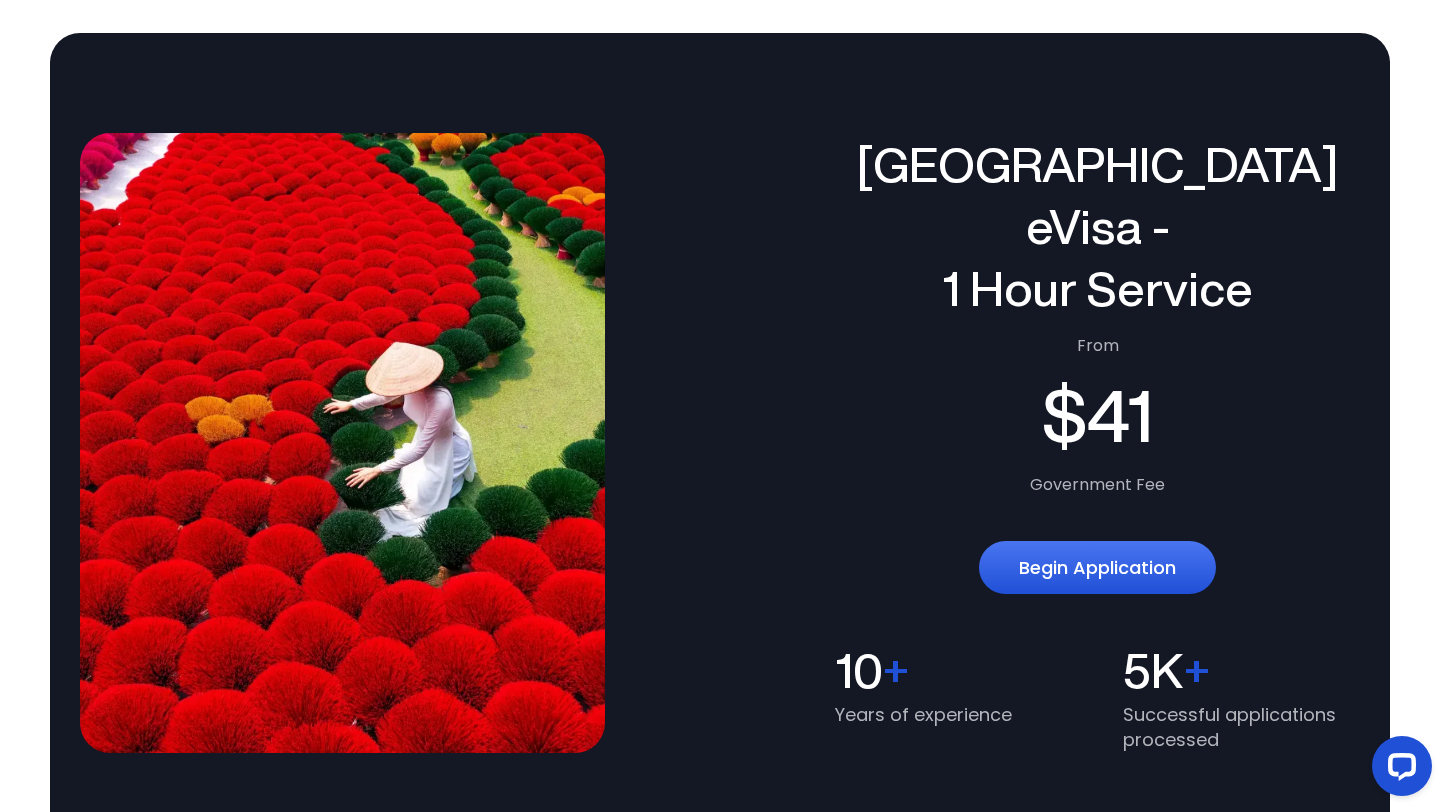 click on "$41" at bounding box center (1097, 415) 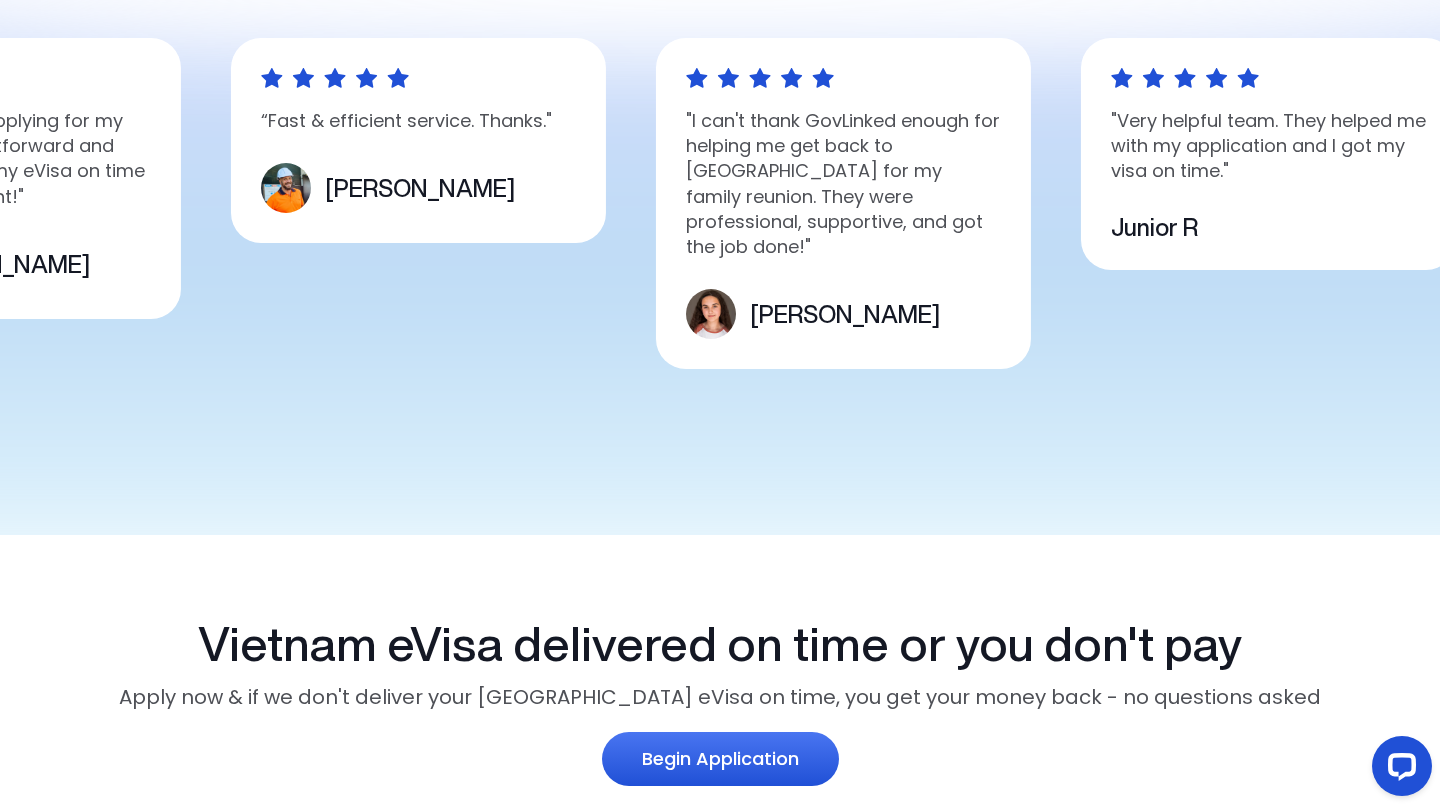 scroll, scrollTop: 0, scrollLeft: 0, axis: both 